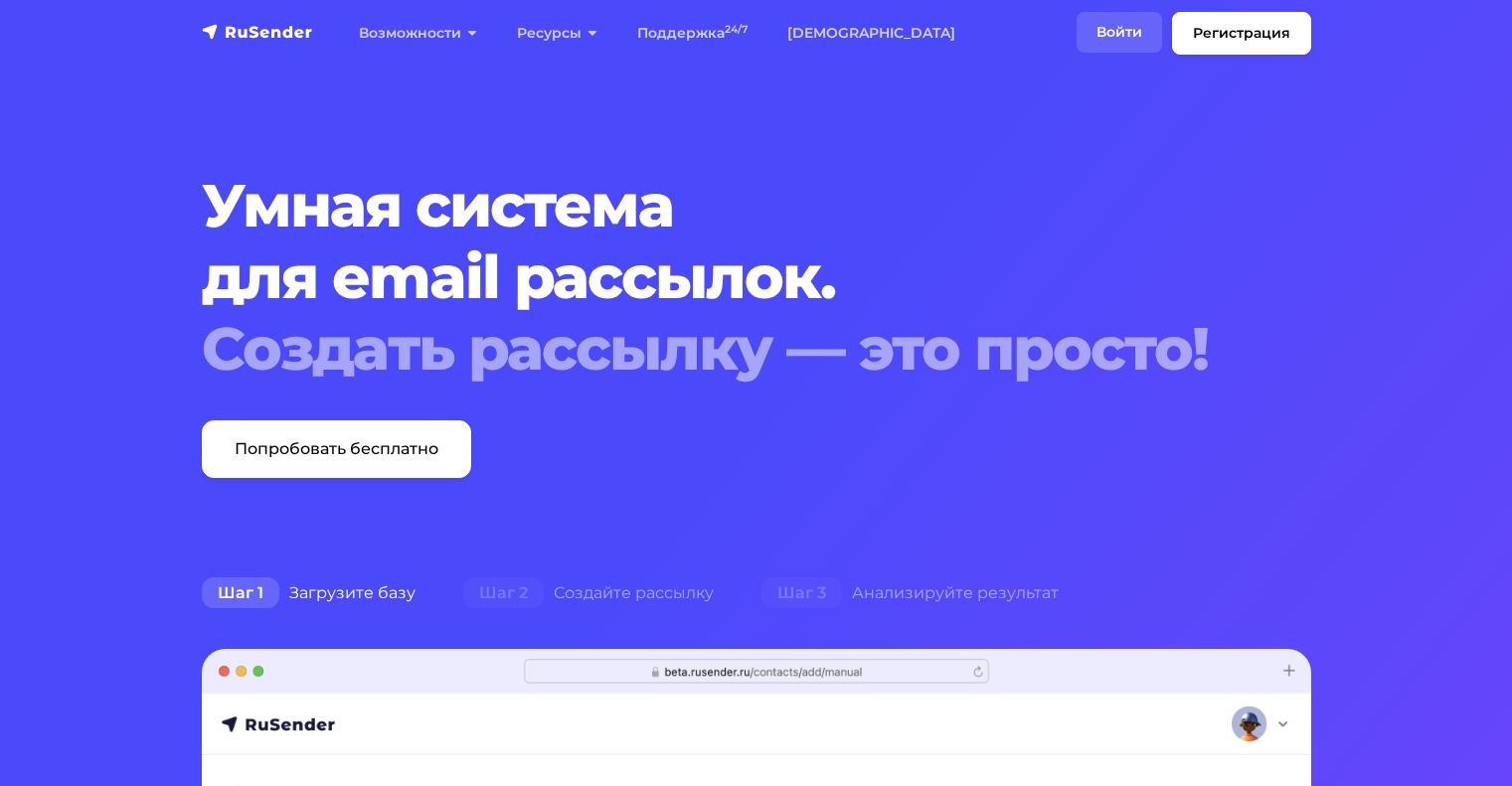 scroll, scrollTop: 0, scrollLeft: 0, axis: both 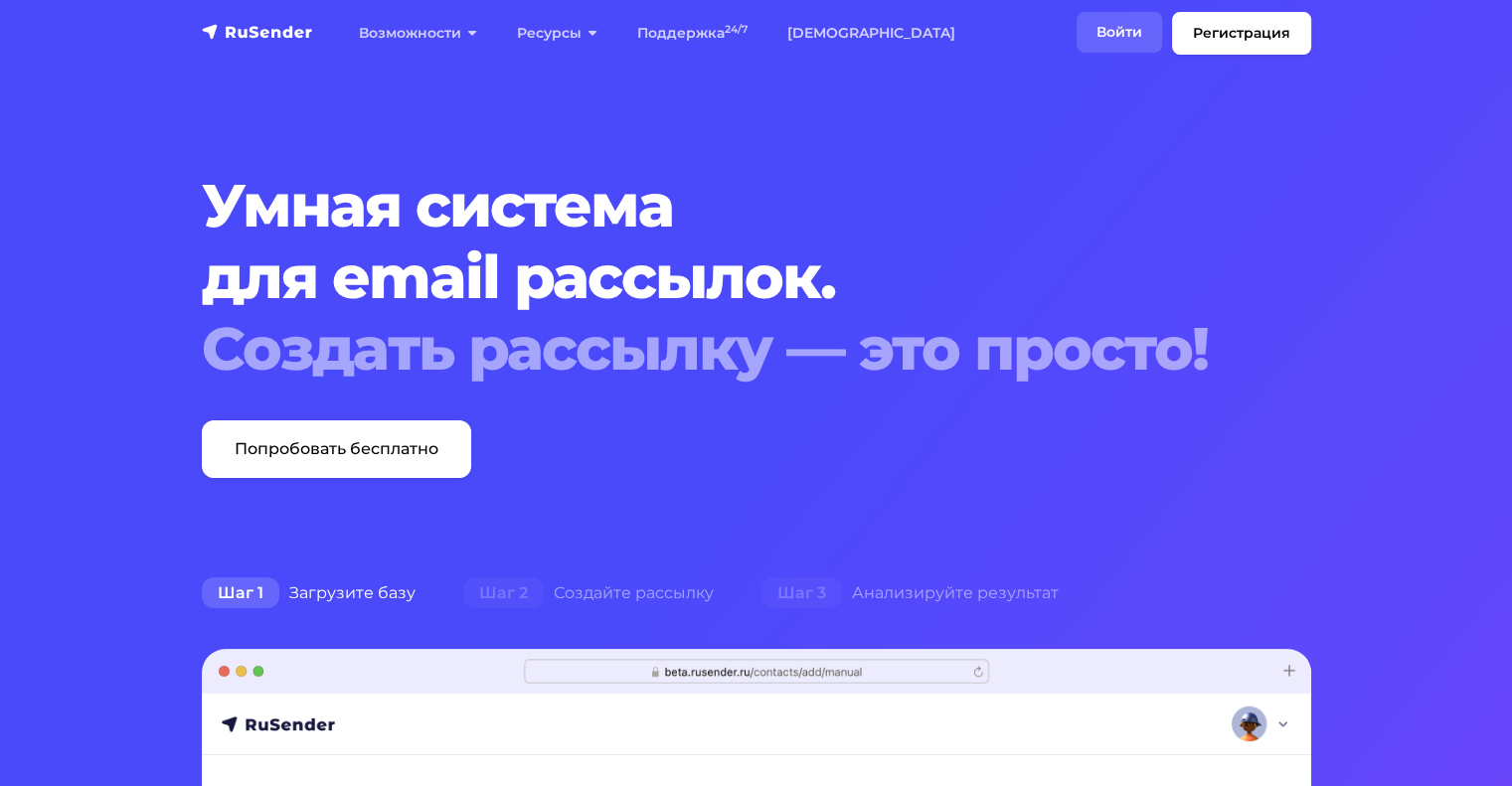click on "Войти" at bounding box center (1119, 32) 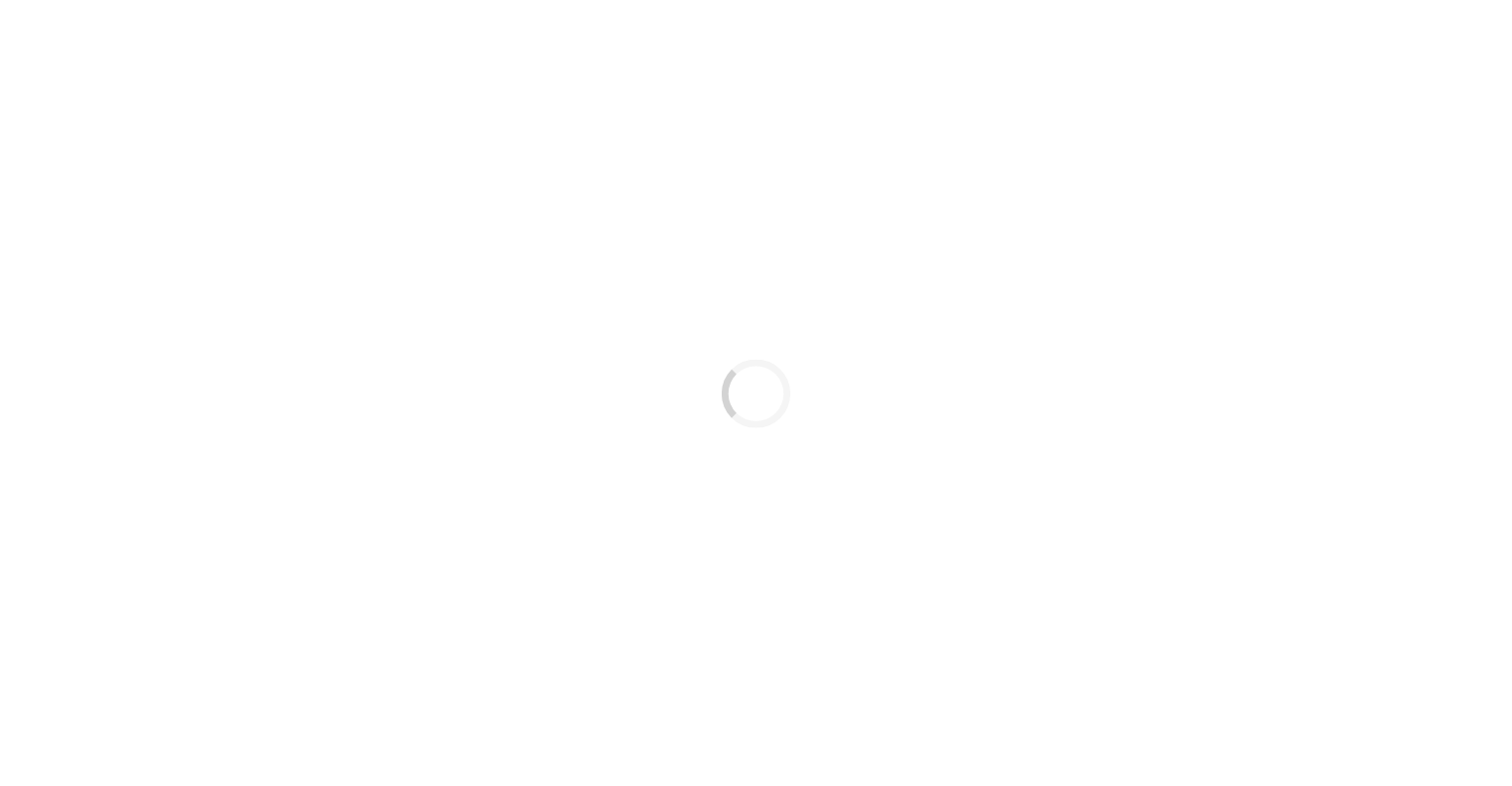 scroll, scrollTop: 0, scrollLeft: 0, axis: both 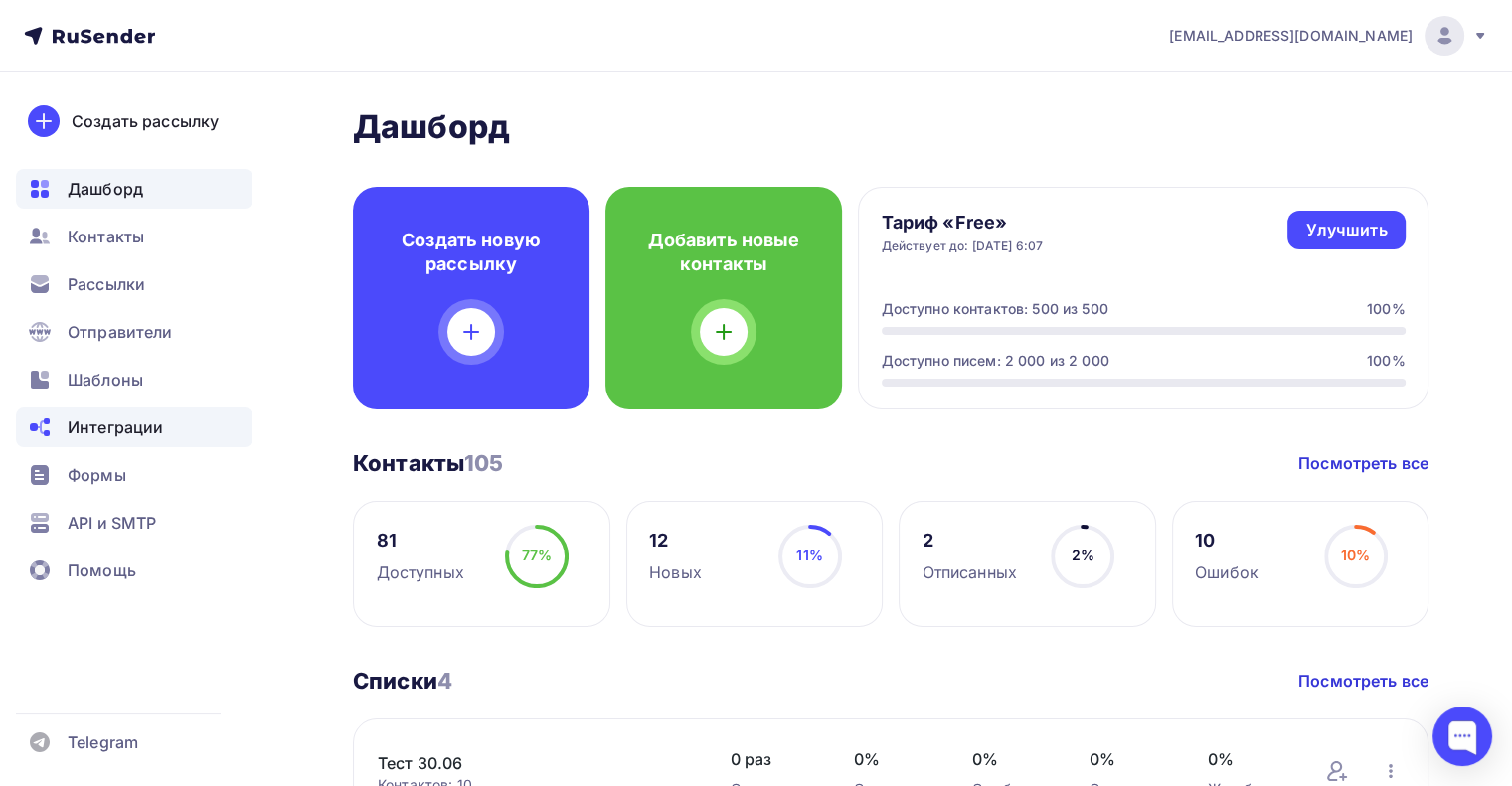 click on "Интеграции" at bounding box center (115, 427) 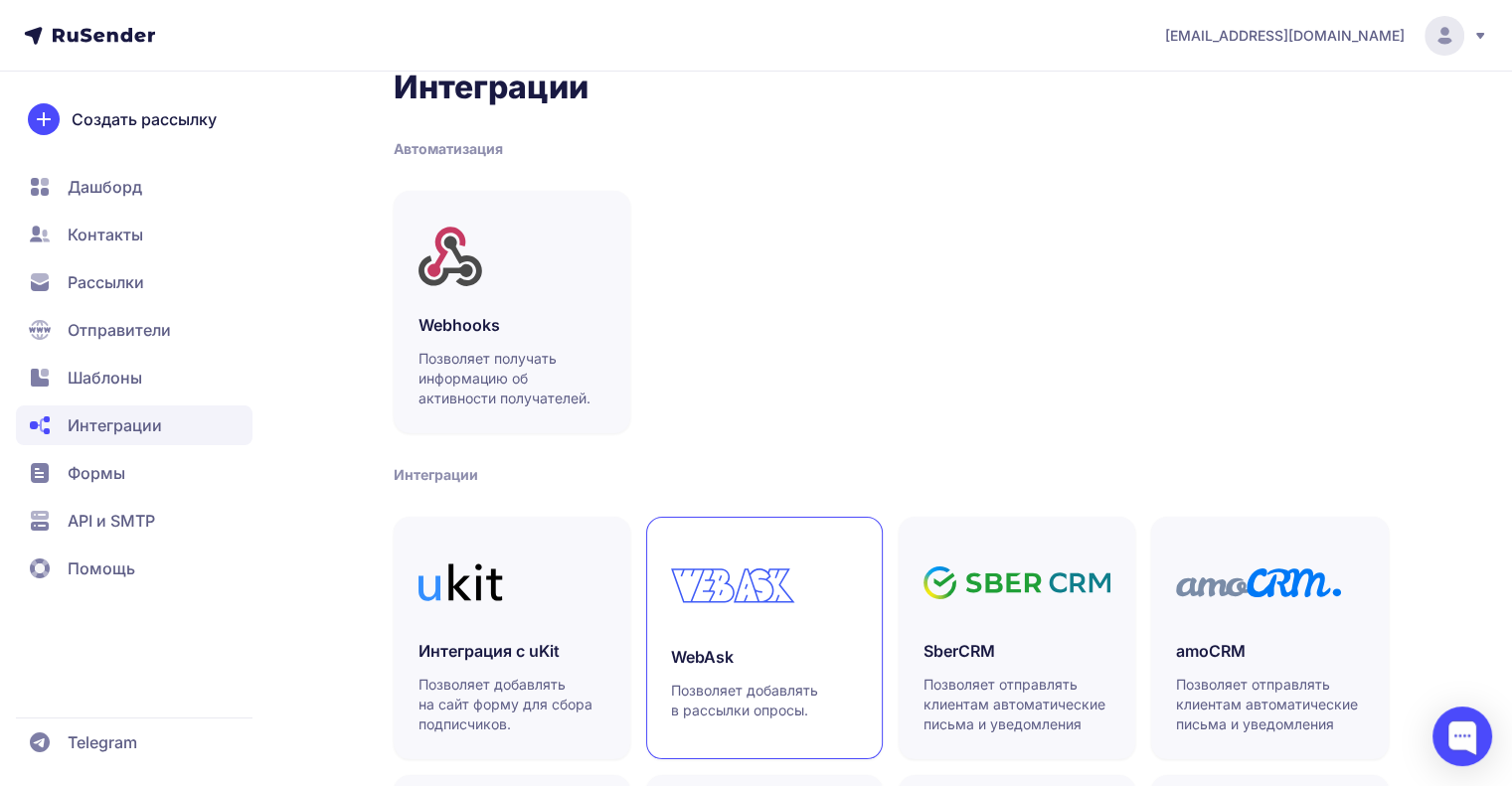 scroll, scrollTop: 32, scrollLeft: 0, axis: vertical 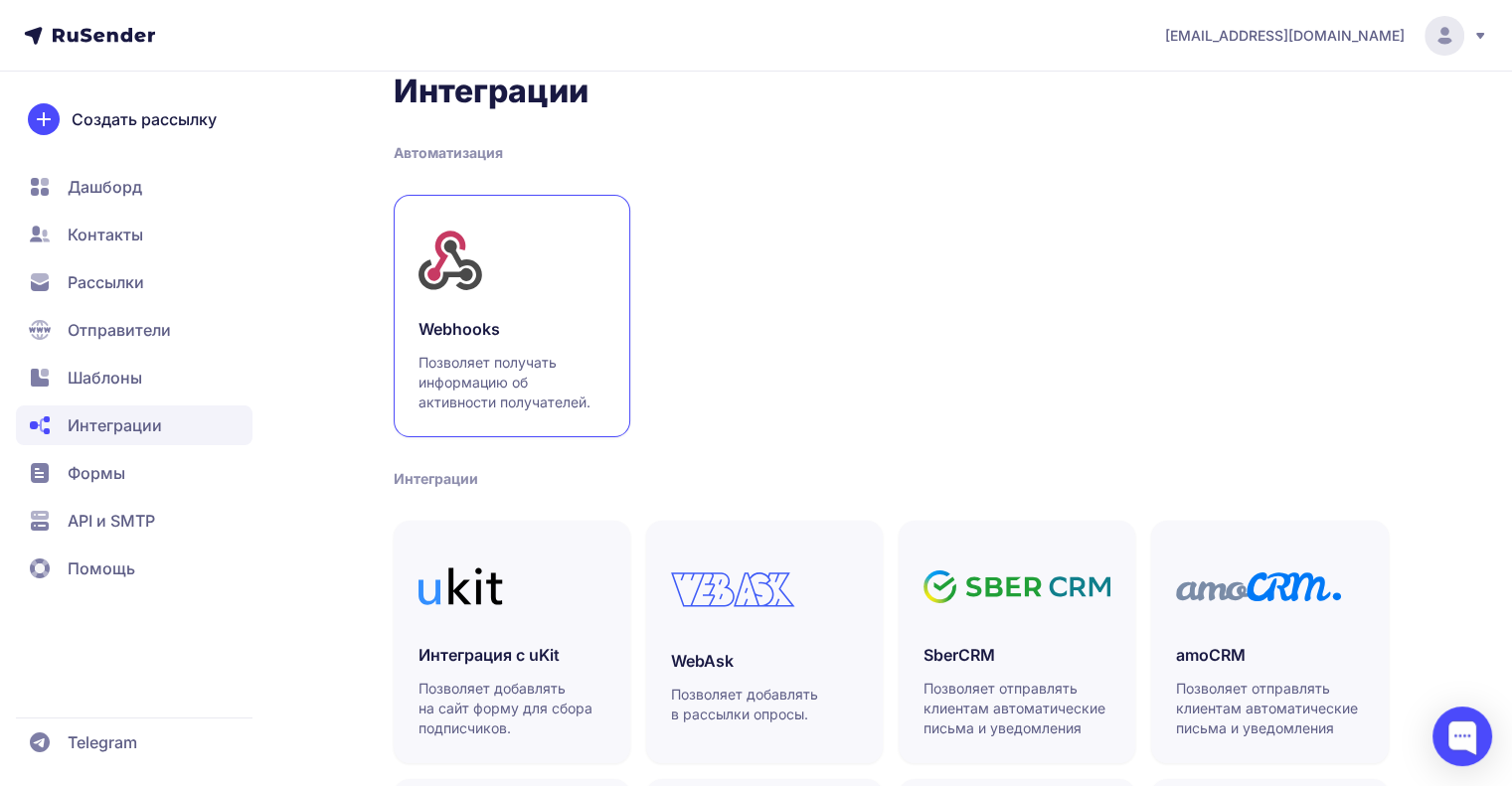 click on "Webhooks Позволяет получать информацию об активности получателей." 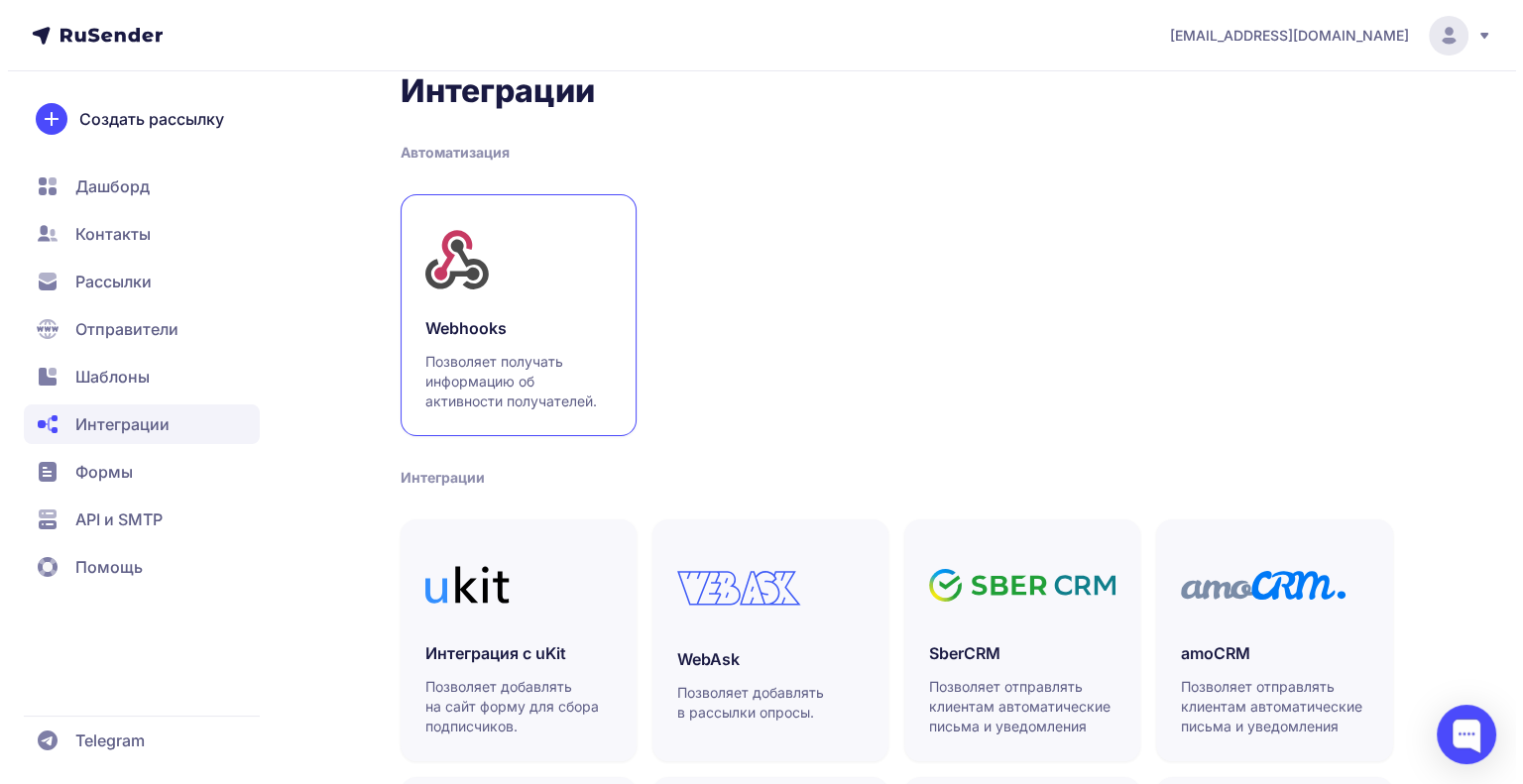 scroll, scrollTop: 0, scrollLeft: 0, axis: both 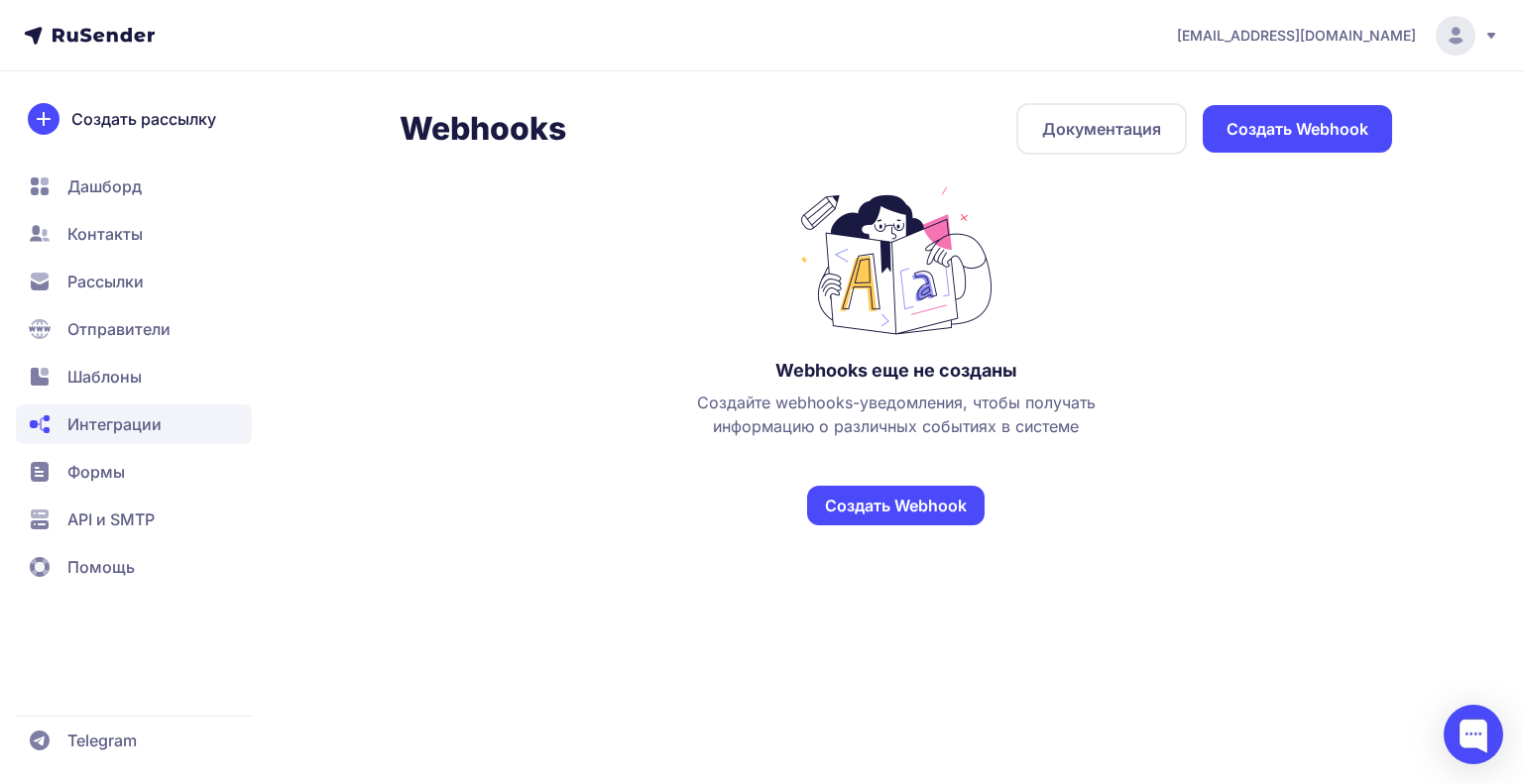 click on "Документация" at bounding box center (1102, 129) 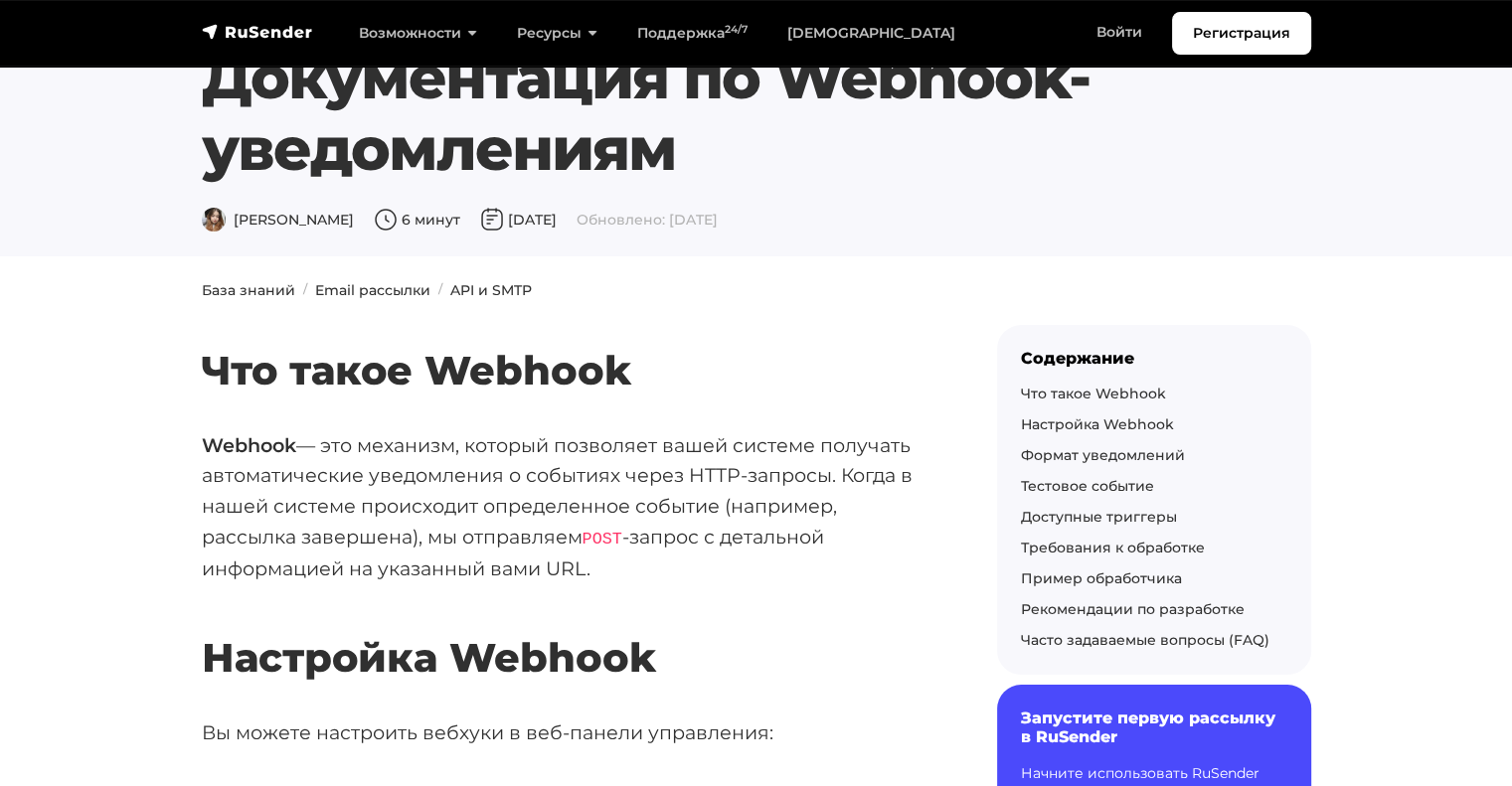 scroll, scrollTop: 62, scrollLeft: 0, axis: vertical 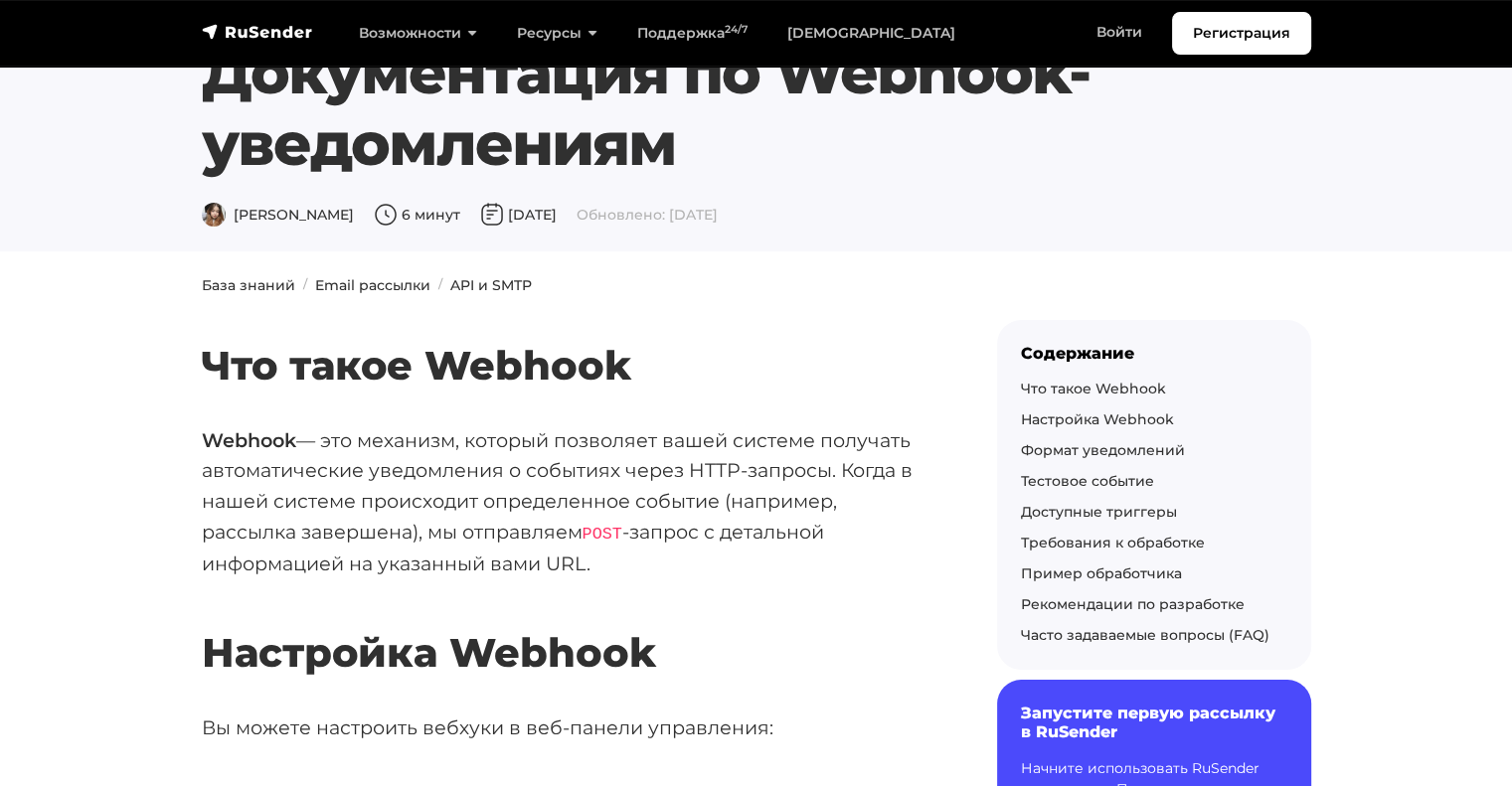 drag, startPoint x: 786, startPoint y: 83, endPoint x: 768, endPoint y: 140, distance: 59.77458 